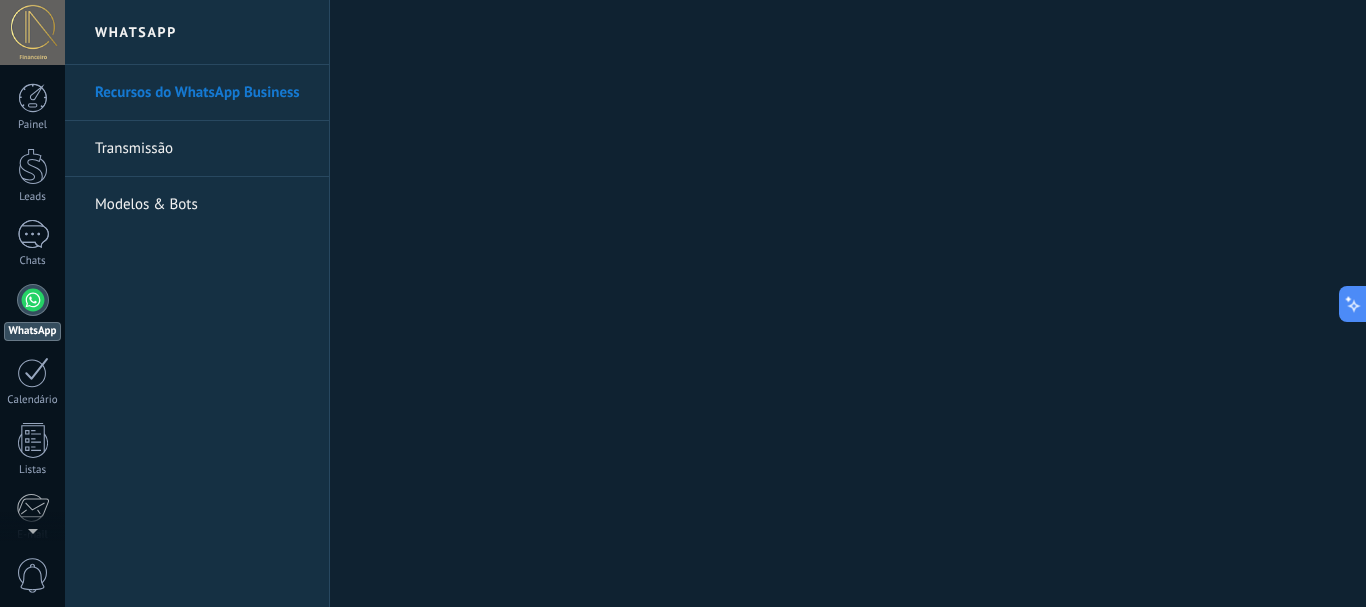 scroll, scrollTop: 0, scrollLeft: 0, axis: both 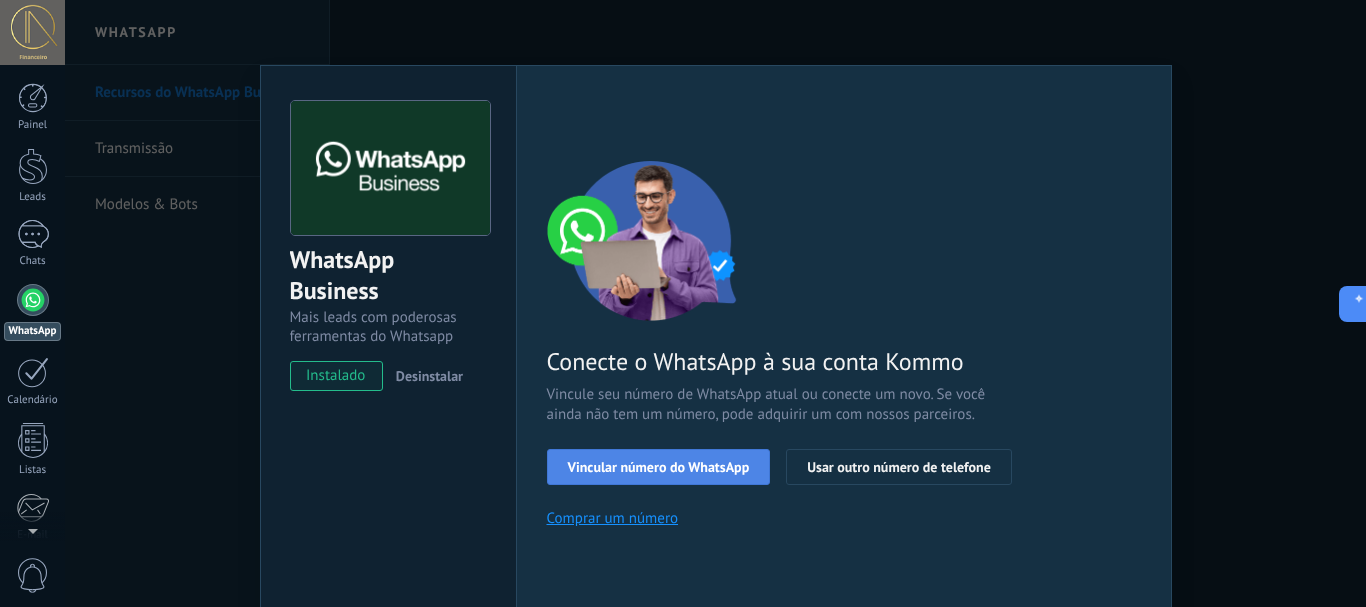 click on "Vincular número do WhatsApp" at bounding box center (659, 467) 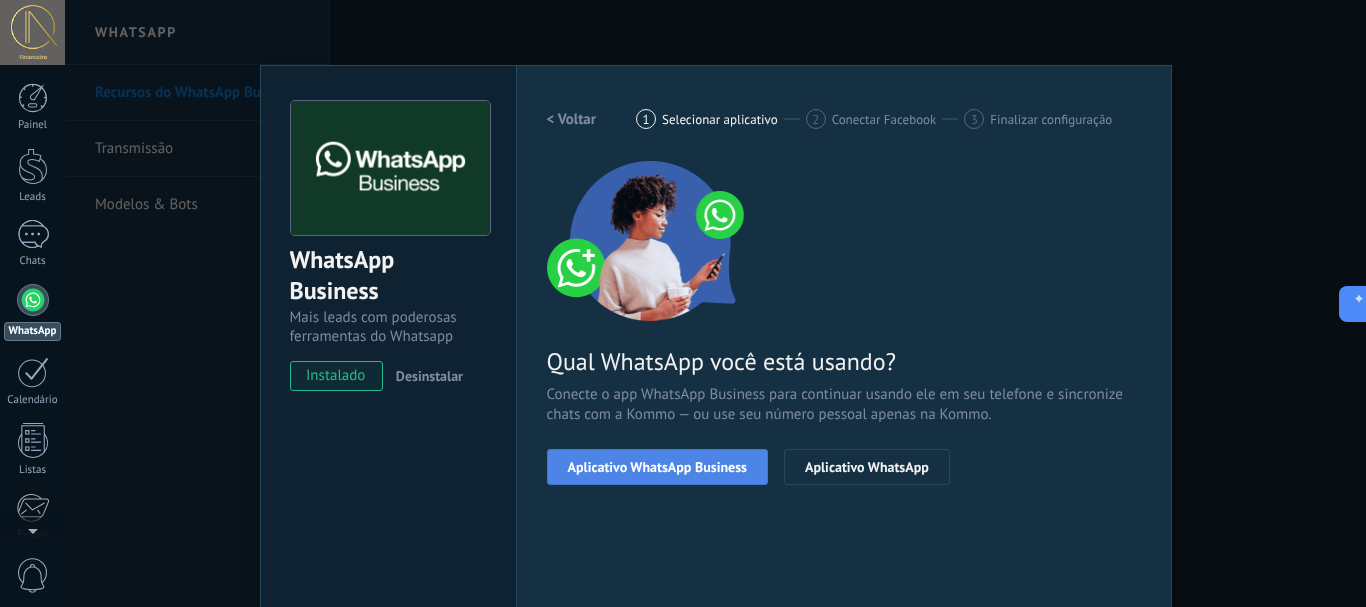 click on "Aplicativo WhatsApp Business" at bounding box center [657, 467] 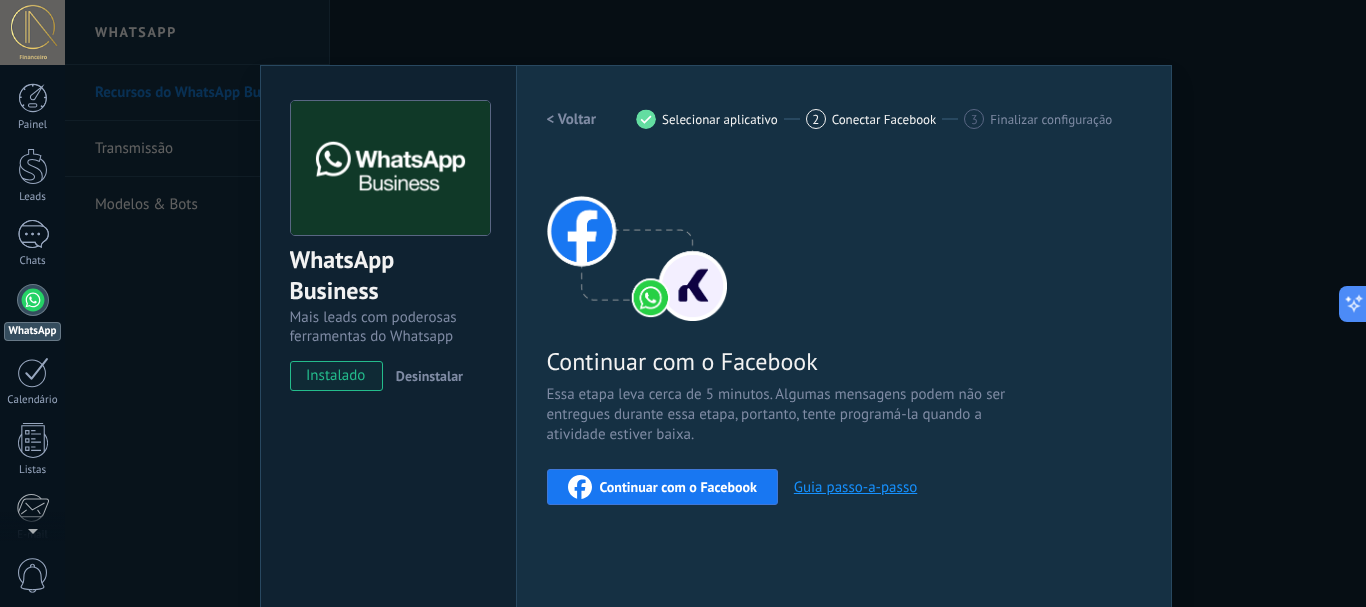 click on "Continuar com o Facebook" at bounding box center [678, 487] 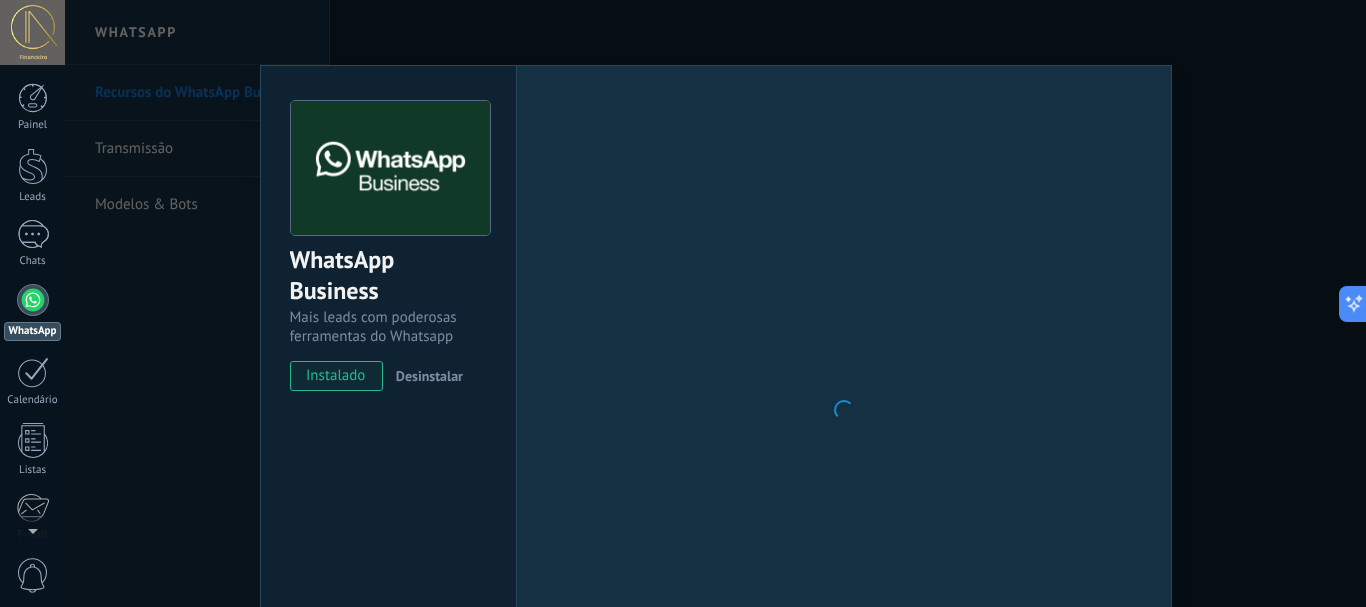 click on "WhatsApp Business Mais leads com poderosas ferramentas do Whatsapp instalado Desinstalar Configurações Autorização This tab logs the users who have granted integration access to this account. If you want to to remove a user's ability to send requests to the account on behalf of this integration, you can revoke access. If access is revoked from all users, the integration will stop working. This app is installed, but no one has given it access yet. WhatsApp Cloud API Mais _: Salvar < Voltar 1 Selecionar aplicativo 2 Conectar Facebook 3 Finalizar configuração Continuar com o Facebook Essa etapa leva cerca de 5 minutos. Algumas mensagens podem não ser entregues durante essa etapa, portanto, tente programá-la quando a atividade estiver baixa. Continuar com o Facebook Guia passo-a-passo Precisa de ajuda?" at bounding box center (715, 303) 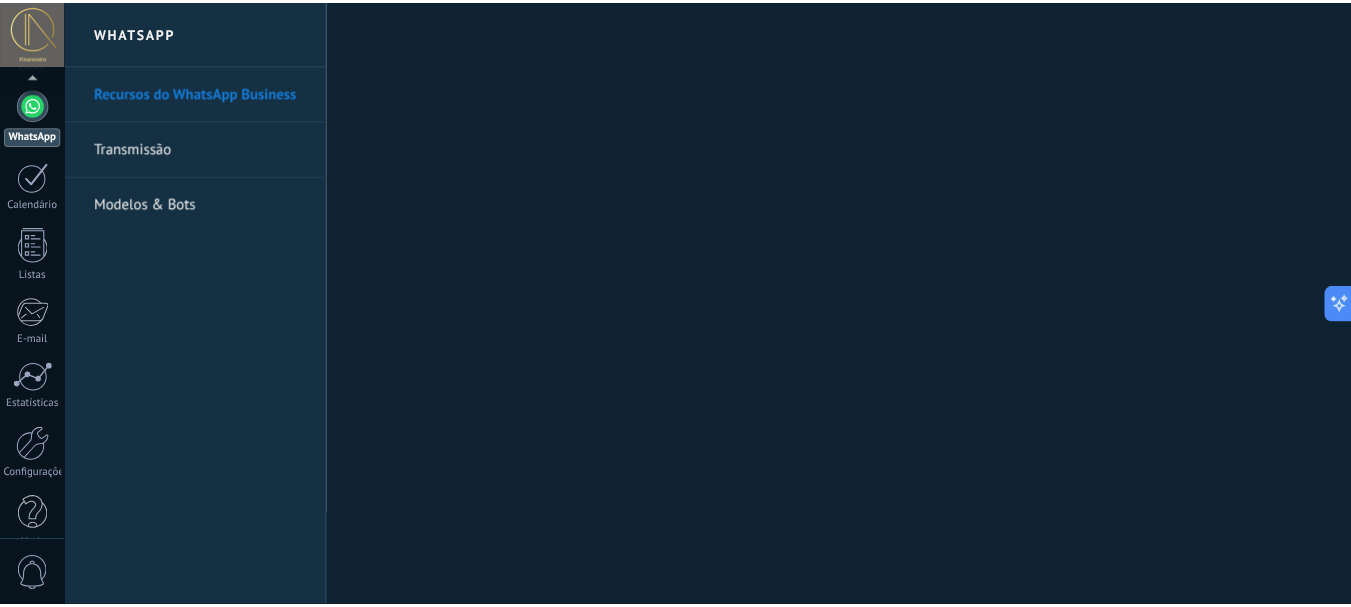 scroll, scrollTop: 225, scrollLeft: 0, axis: vertical 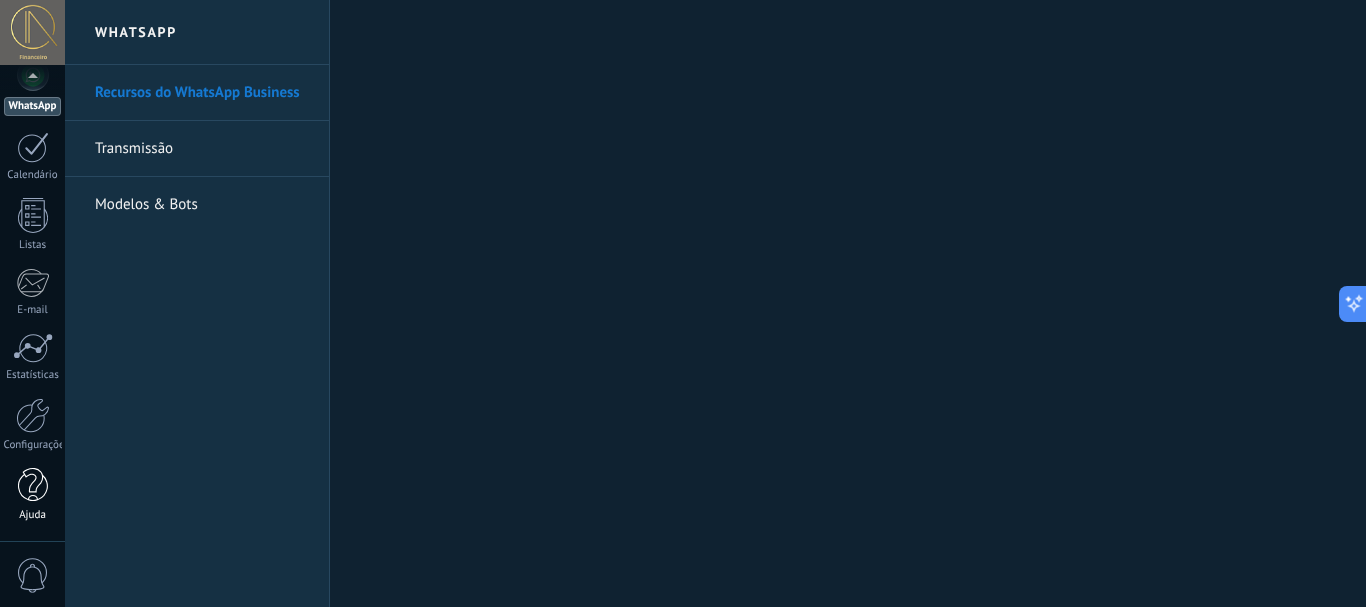 click at bounding box center (33, 485) 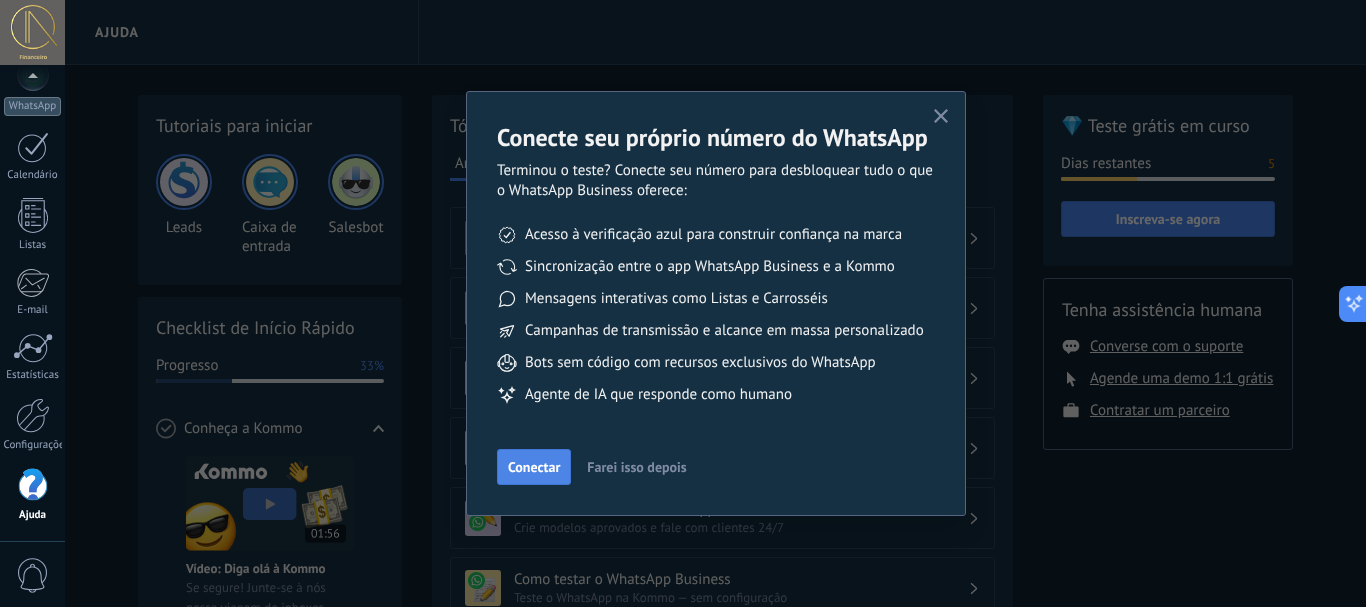 click on "Conectar" at bounding box center [534, 467] 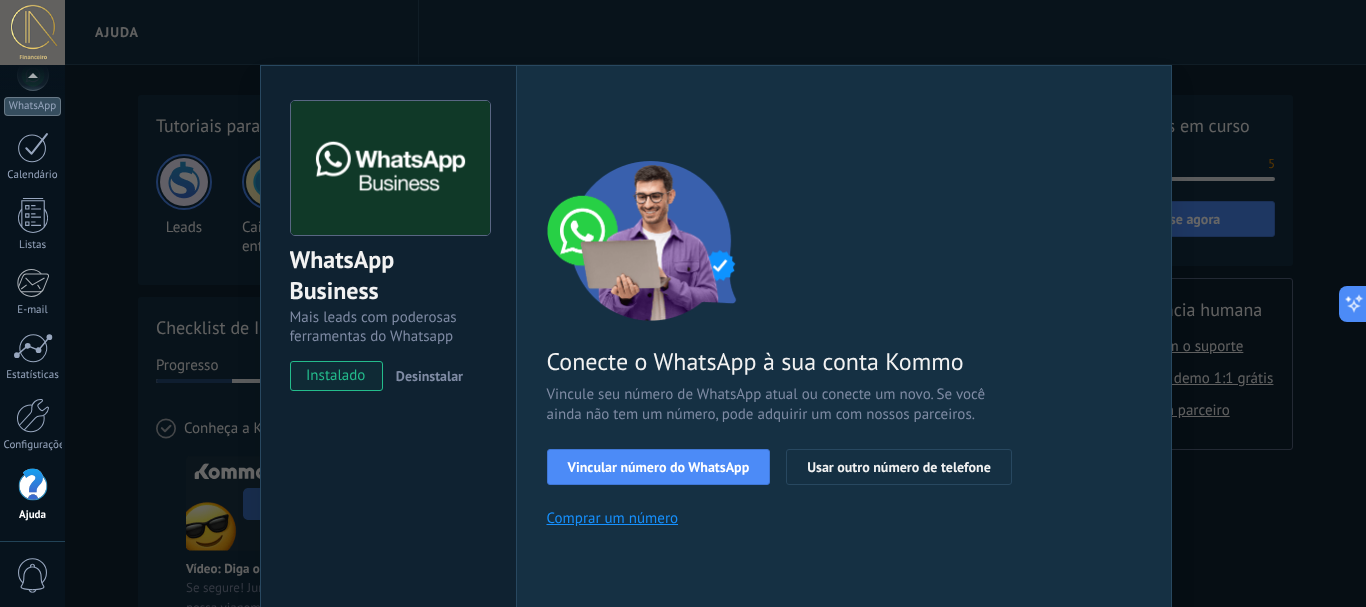 click on "WhatsApp Business Mais leads com poderosas ferramentas do Whatsapp instalado Desinstalar Configurações Autorização This tab logs the users who have granted integration access to this account. If you want to to remove a user's ability to send requests to the account on behalf of this integration, you can revoke access. If access is revoked from all users, the integration will stop working. This app is installed, but no one has given it access yet. WhatsApp Cloud API Mais _: Salvar < Voltar 1 Selecionar aplicativo 2 Conectar Facebook 3 Finalizar configuração Conecte o WhatsApp à sua conta Kommo Vincule seu número do WhatsApp atual ou conecte um novo. Se você ainda não tem um número, pode adquirir um com nossos parceiros. Vincular número do WhatsApp Usar outro número de telefone Comprar um número Precisa de ajuda?" at bounding box center (715, 303) 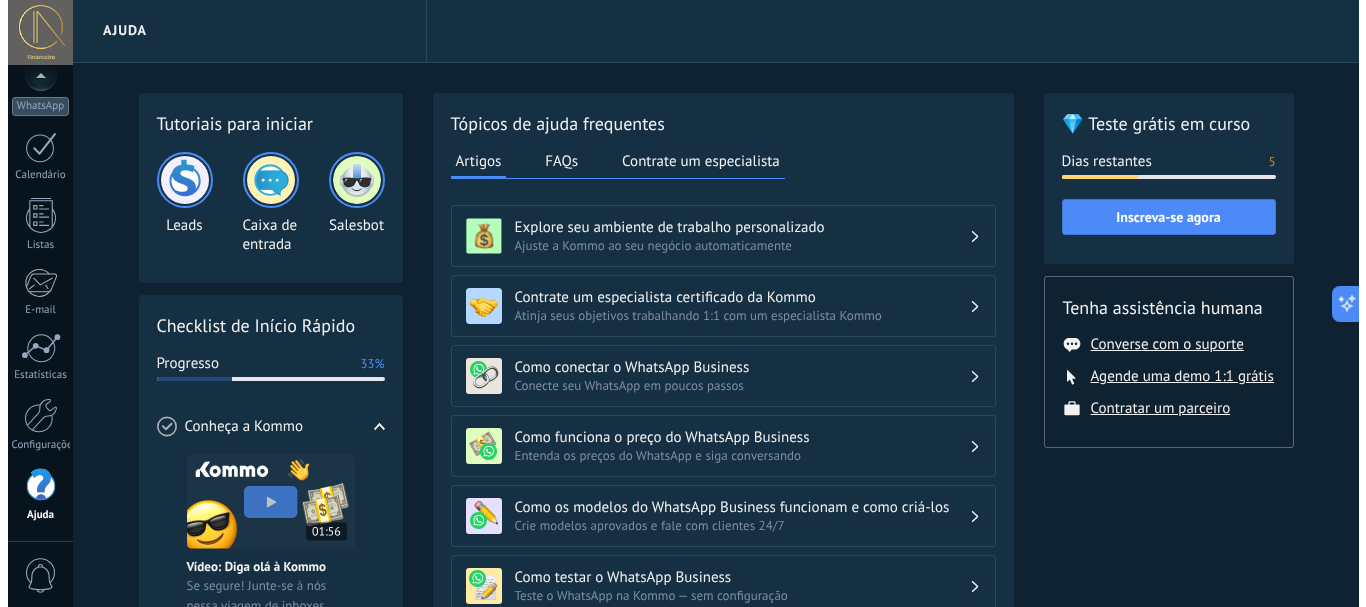 scroll, scrollTop: 0, scrollLeft: 0, axis: both 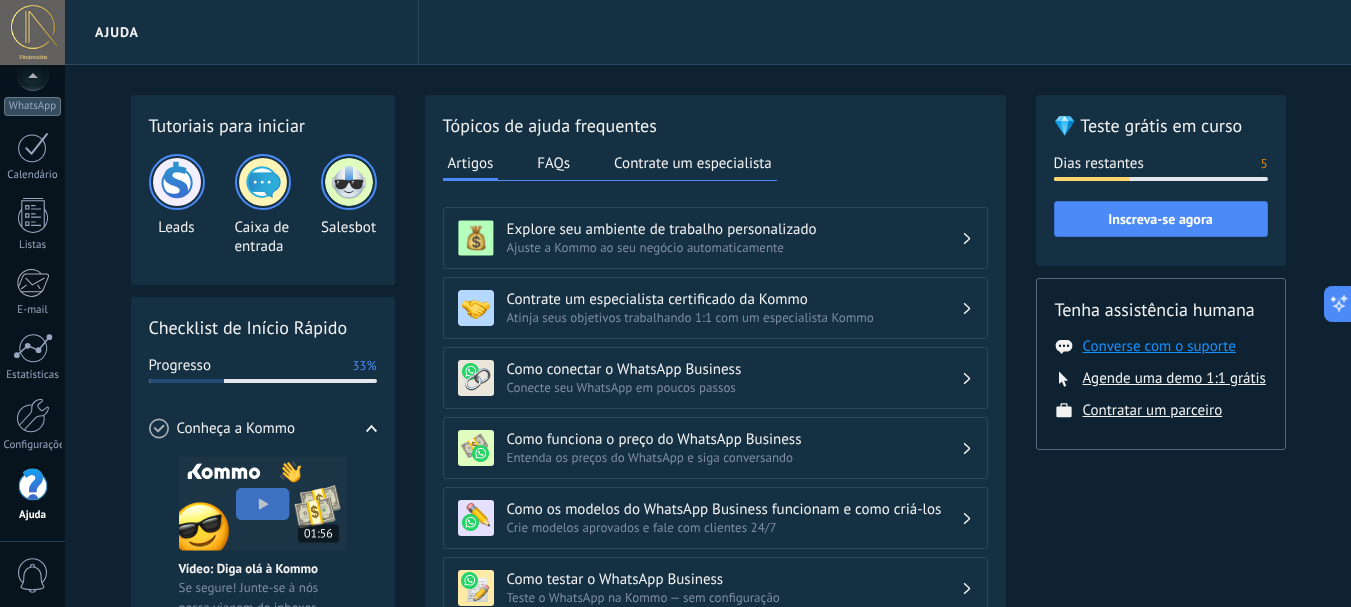 click on "Converse com o suporte" at bounding box center (1159, 346) 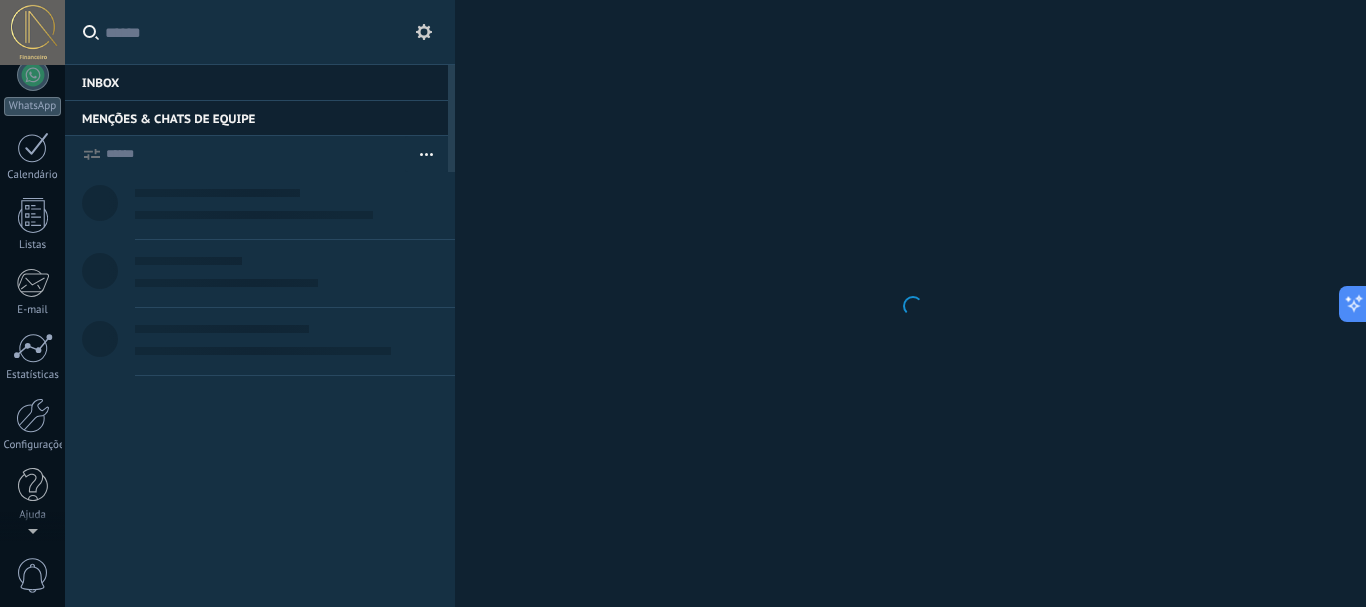 scroll, scrollTop: 0, scrollLeft: 0, axis: both 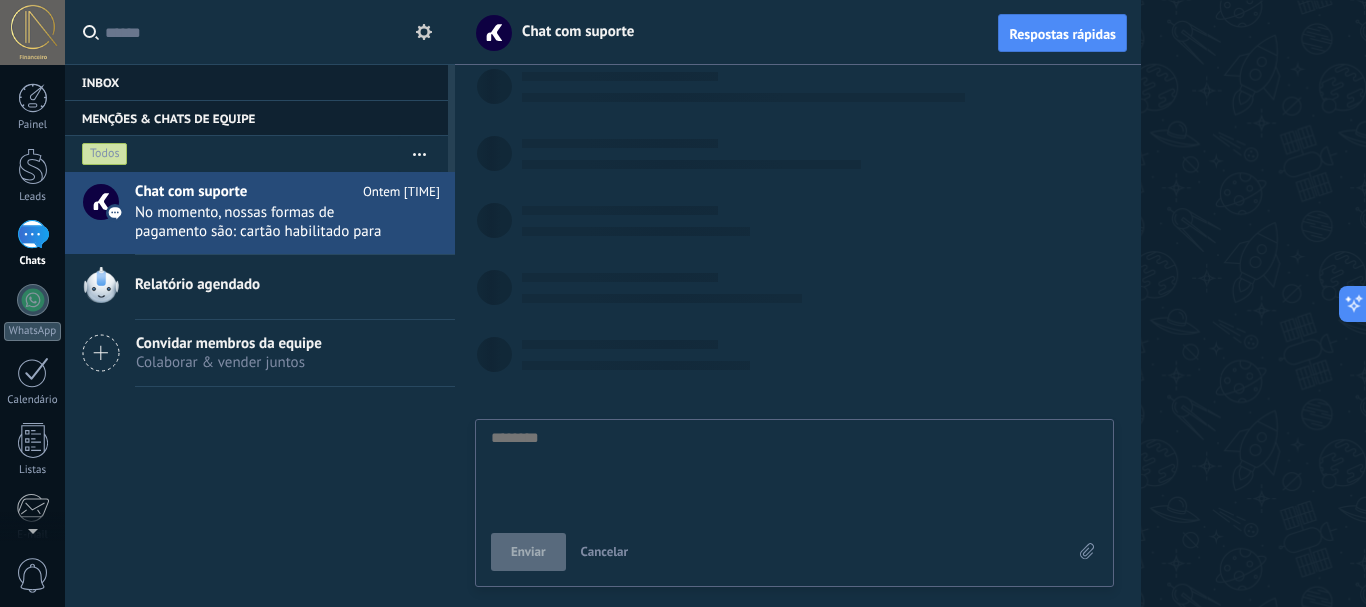 click at bounding box center (794, 471) 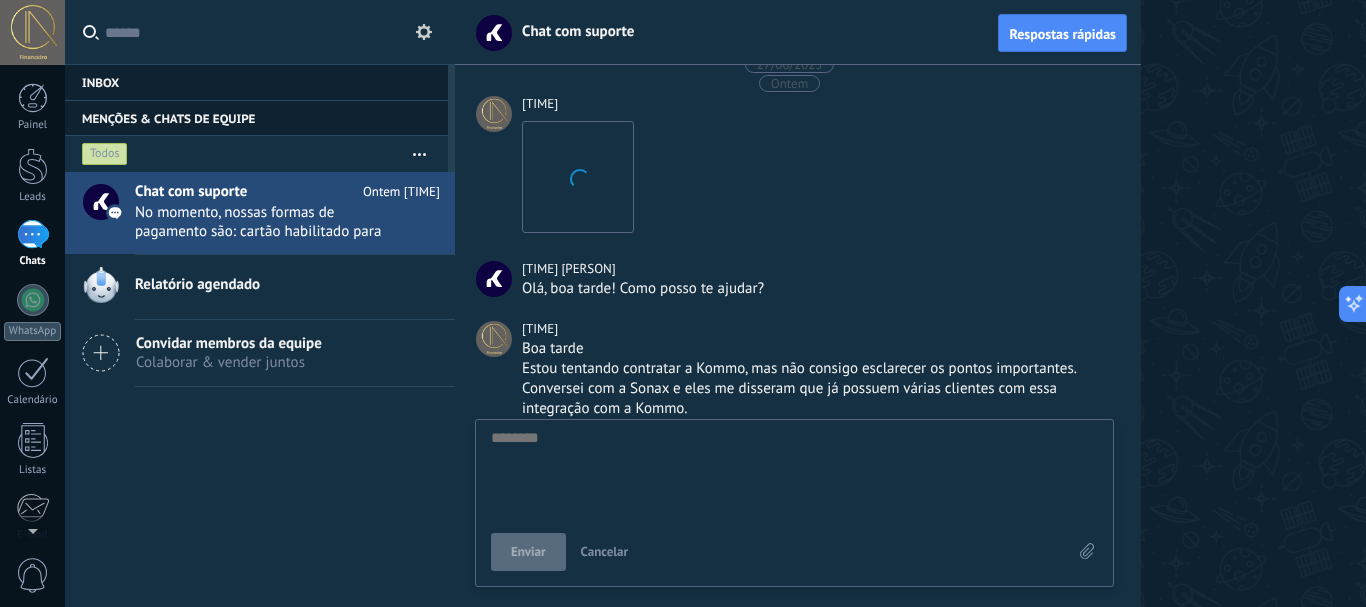 scroll, scrollTop: 2037, scrollLeft: 0, axis: vertical 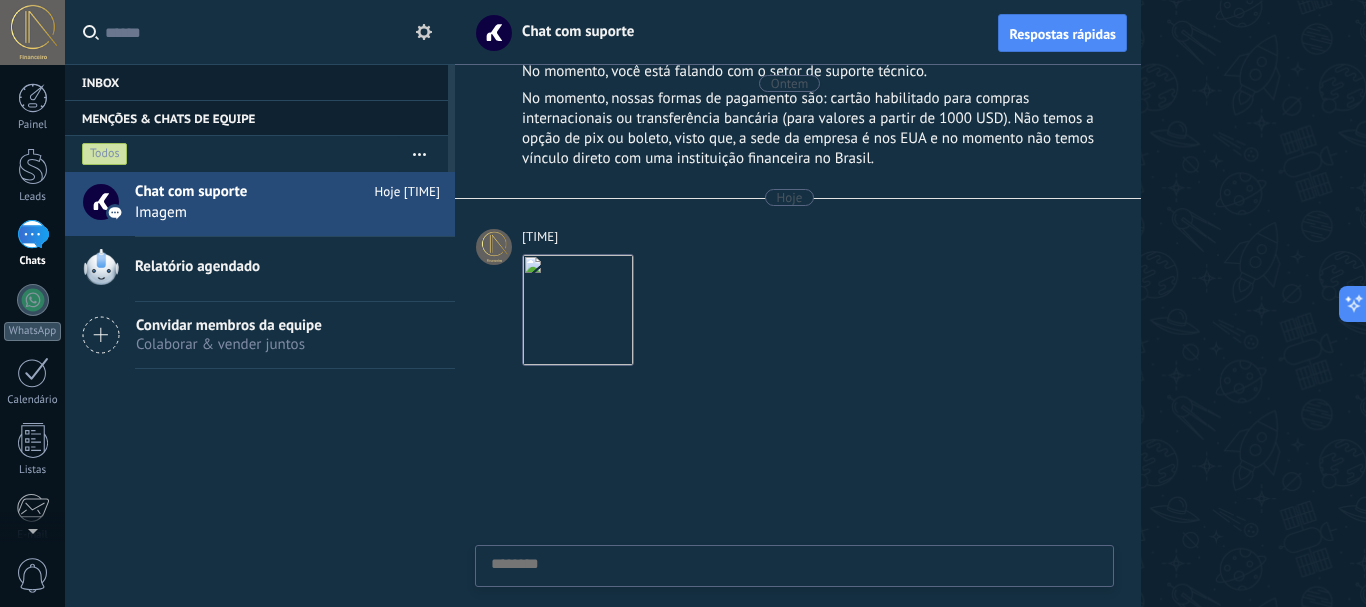 click at bounding box center (794, 597) 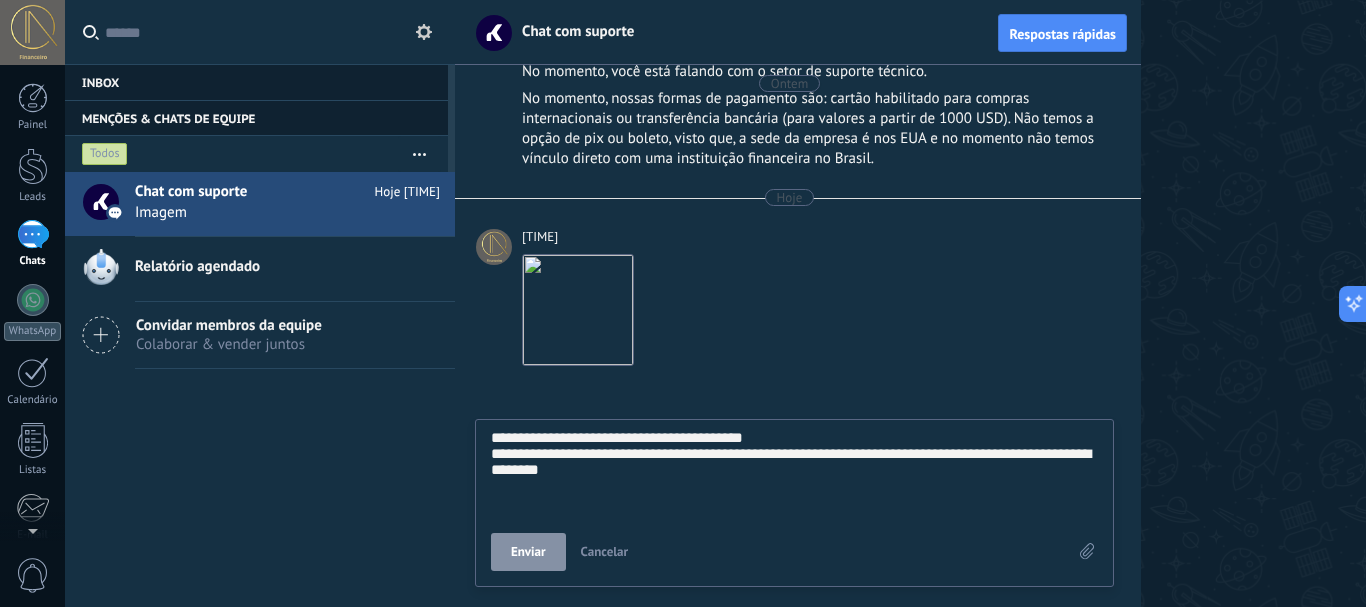 scroll, scrollTop: 57, scrollLeft: 0, axis: vertical 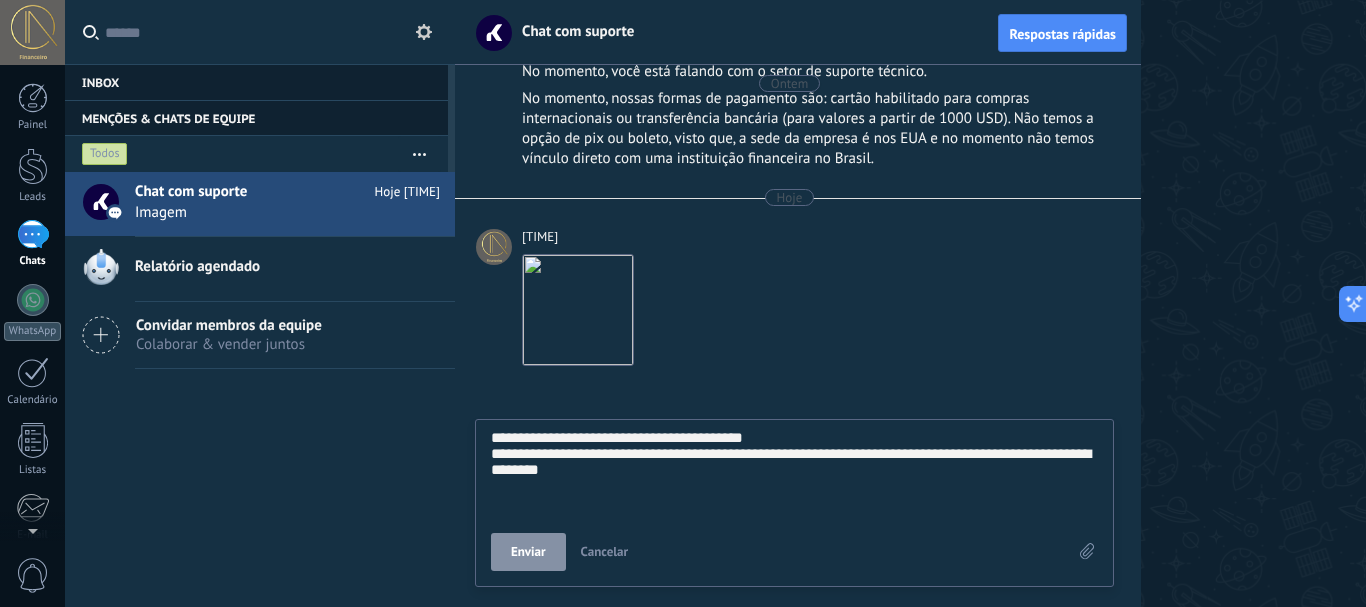 drag, startPoint x: 556, startPoint y: 477, endPoint x: 516, endPoint y: 484, distance: 40.60788 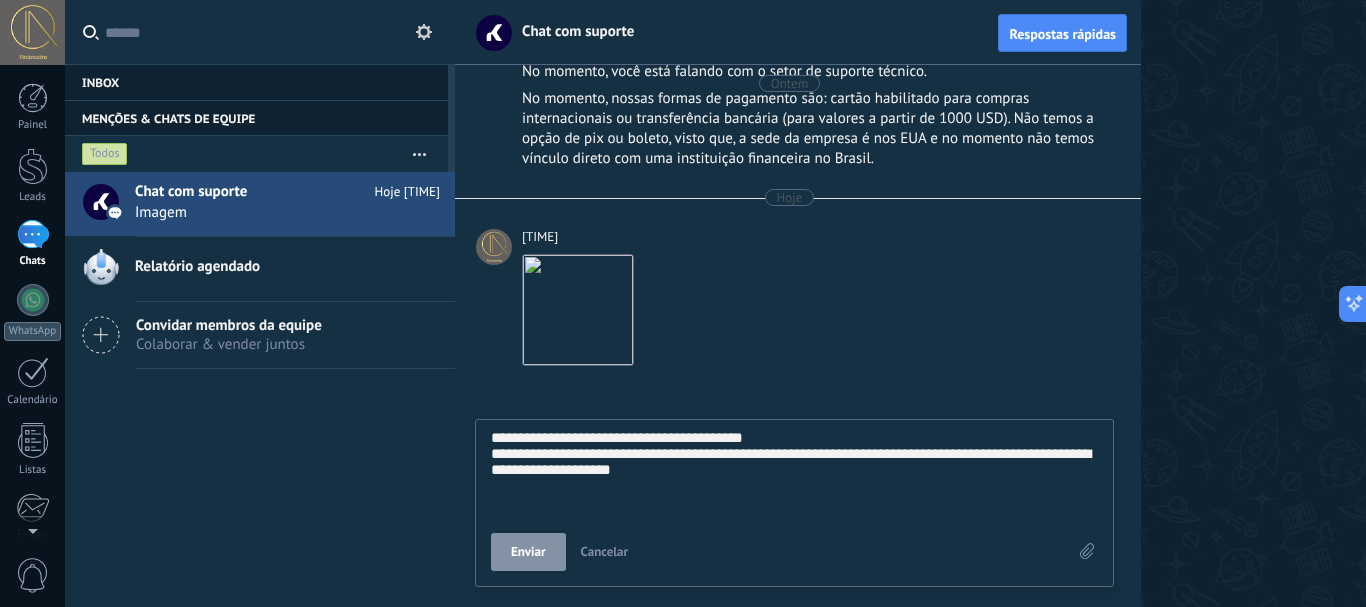 scroll, scrollTop: 57, scrollLeft: 0, axis: vertical 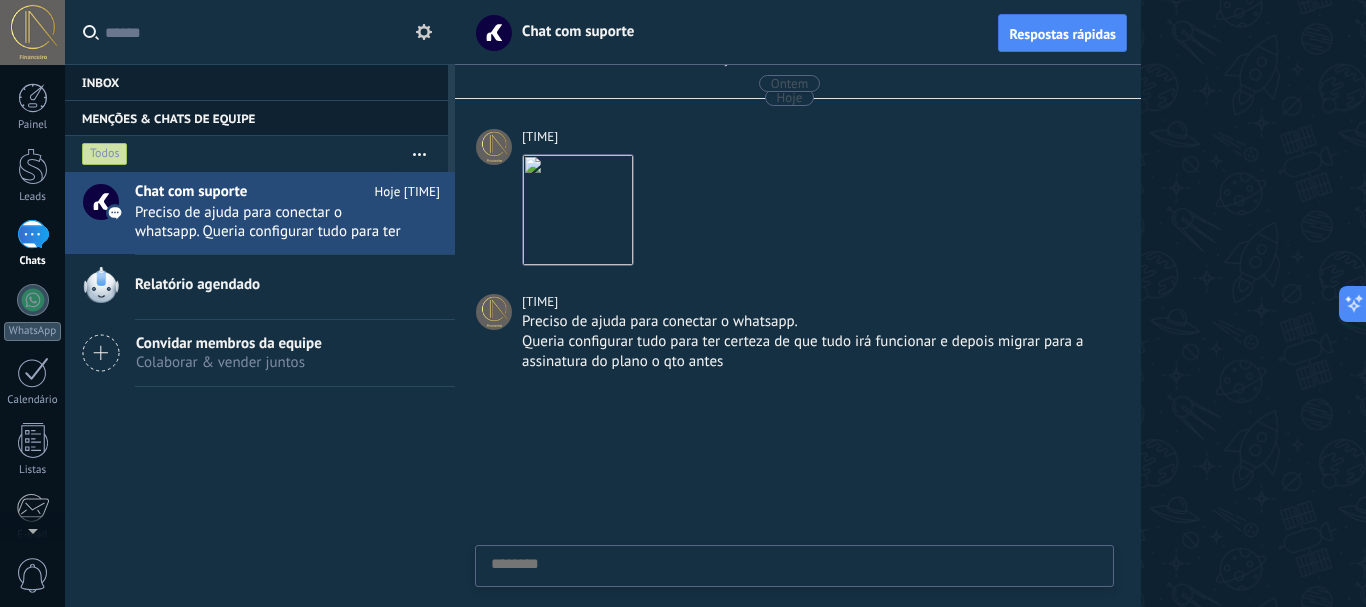 click at bounding box center (798, 499) 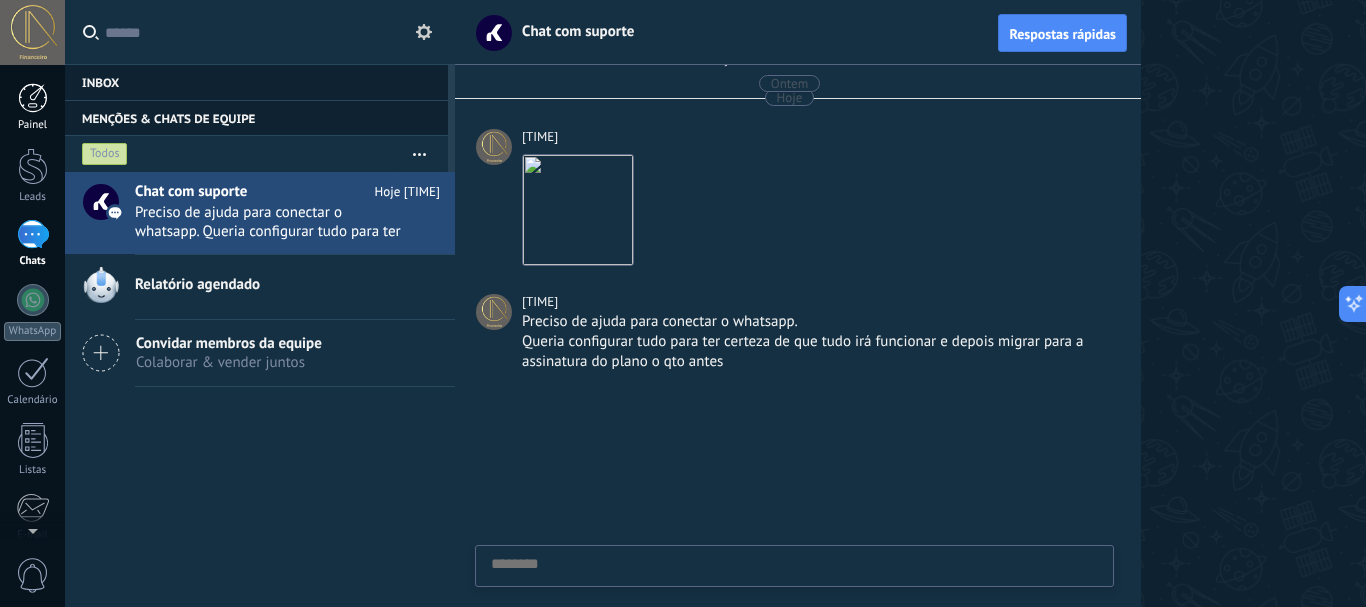 click at bounding box center (33, 98) 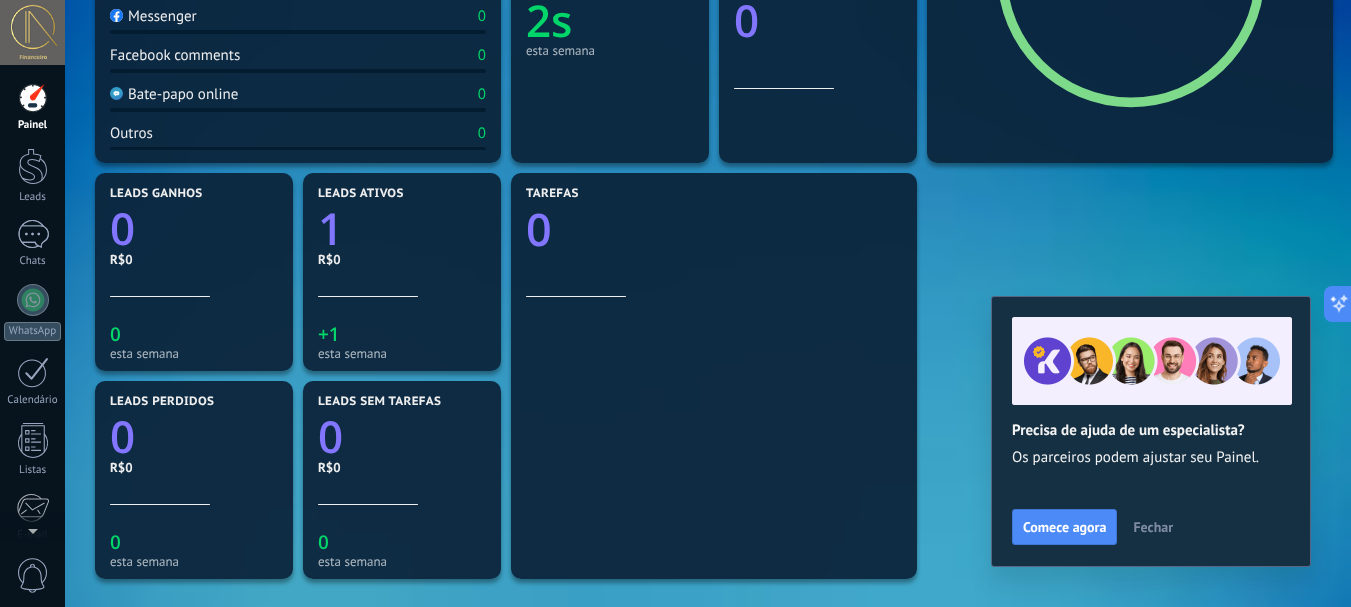 scroll, scrollTop: 500, scrollLeft: 0, axis: vertical 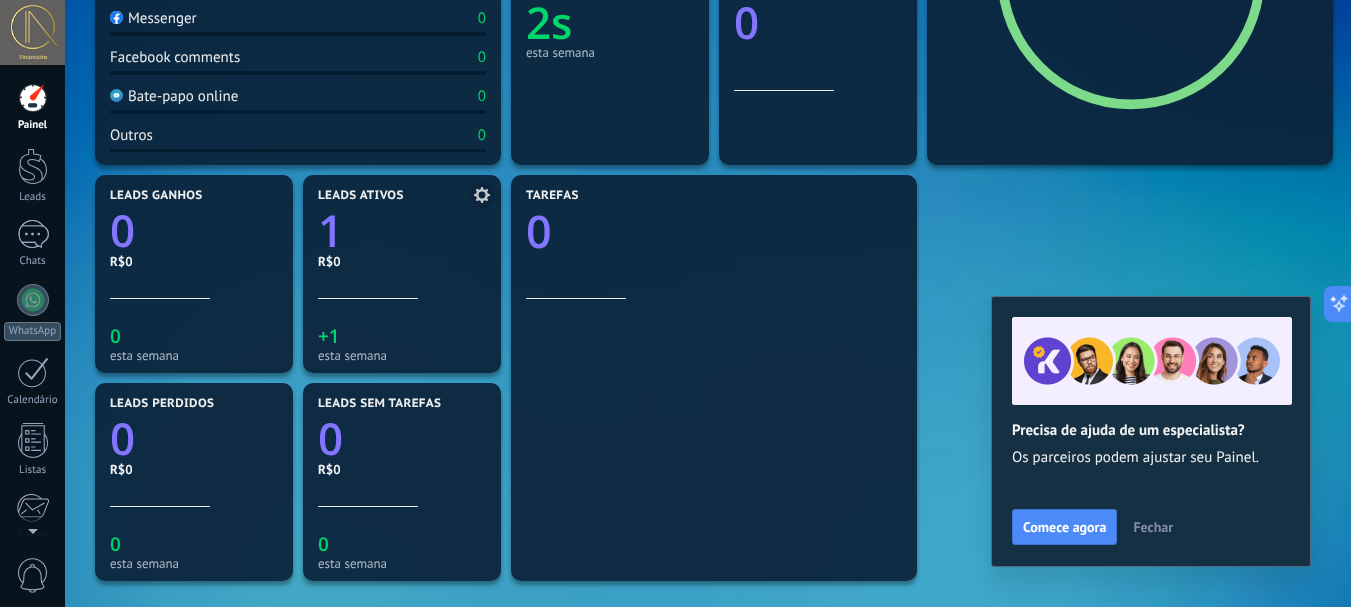 click on "Leads ativos 1 R$0 +1 esta semana" at bounding box center [402, 274] 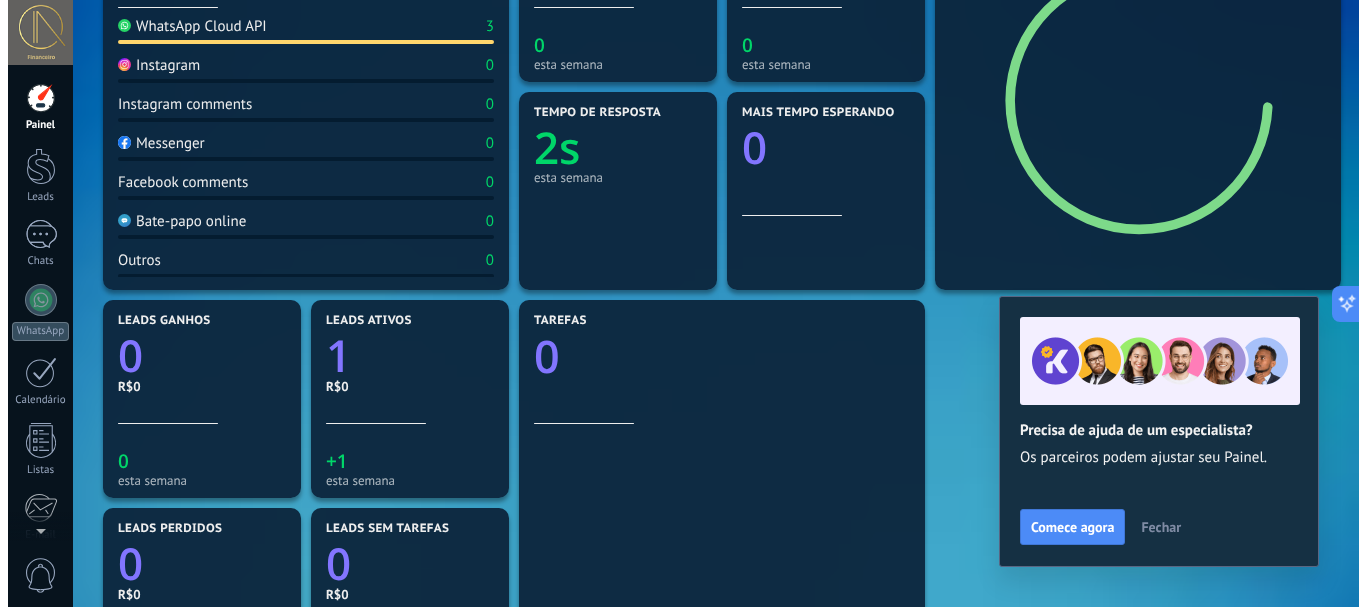 scroll, scrollTop: 0, scrollLeft: 0, axis: both 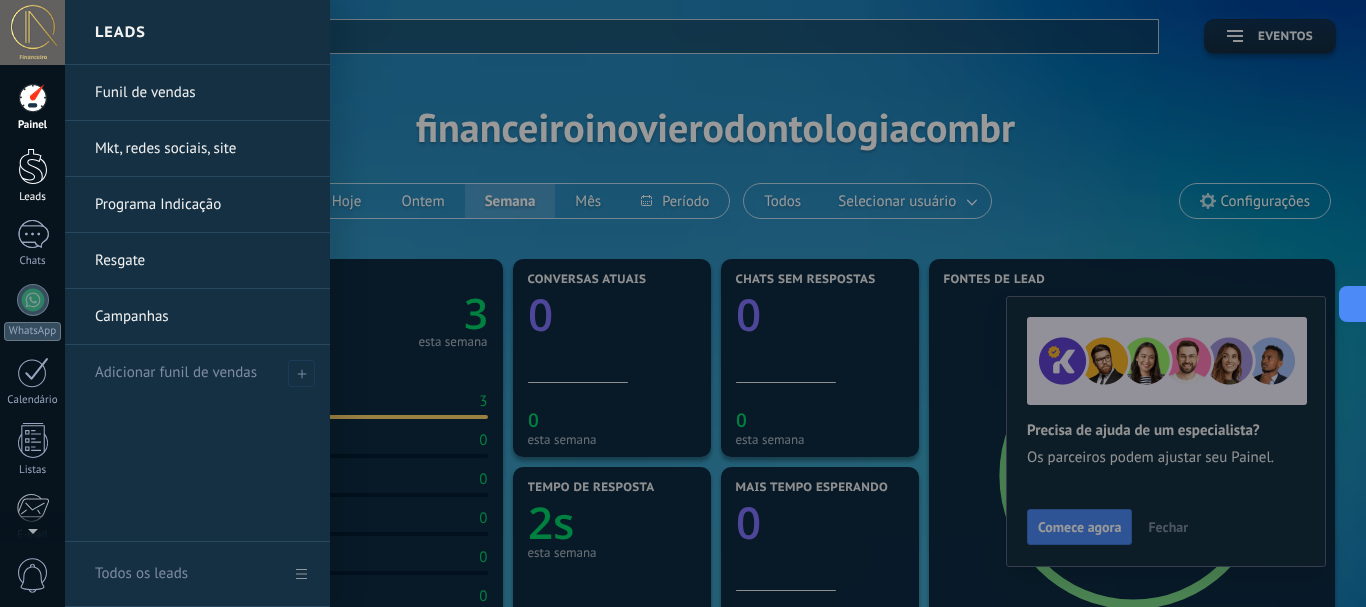 click at bounding box center [33, 166] 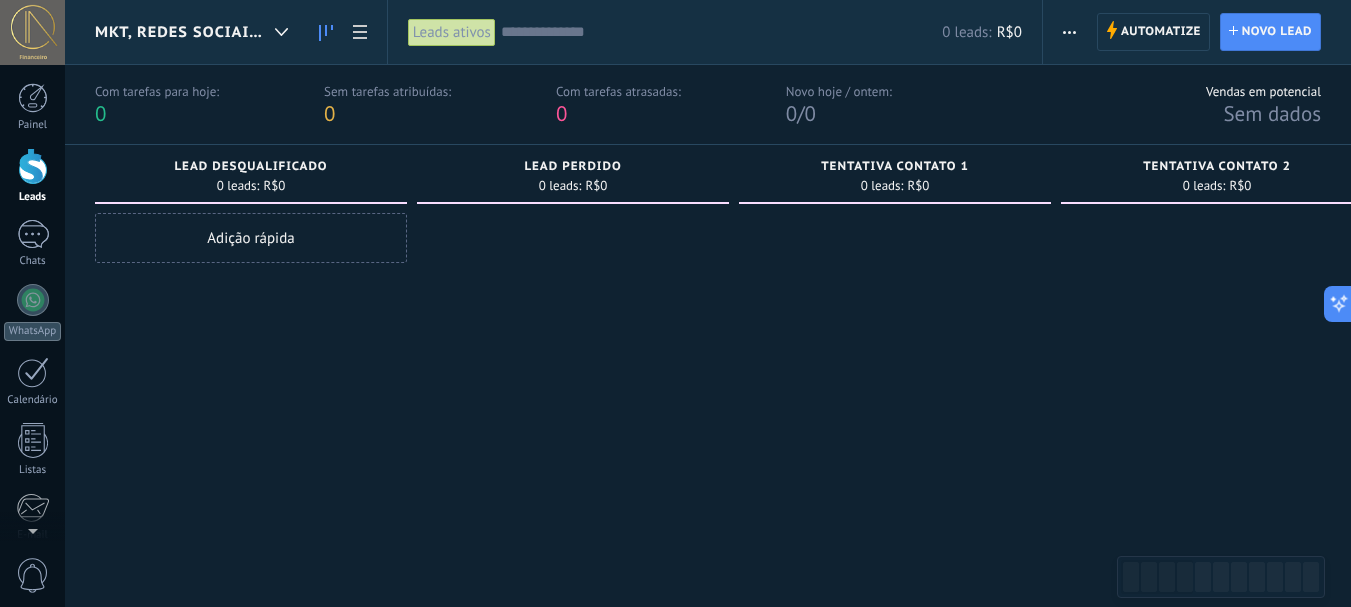 click on "R$0" at bounding box center (918, 186) 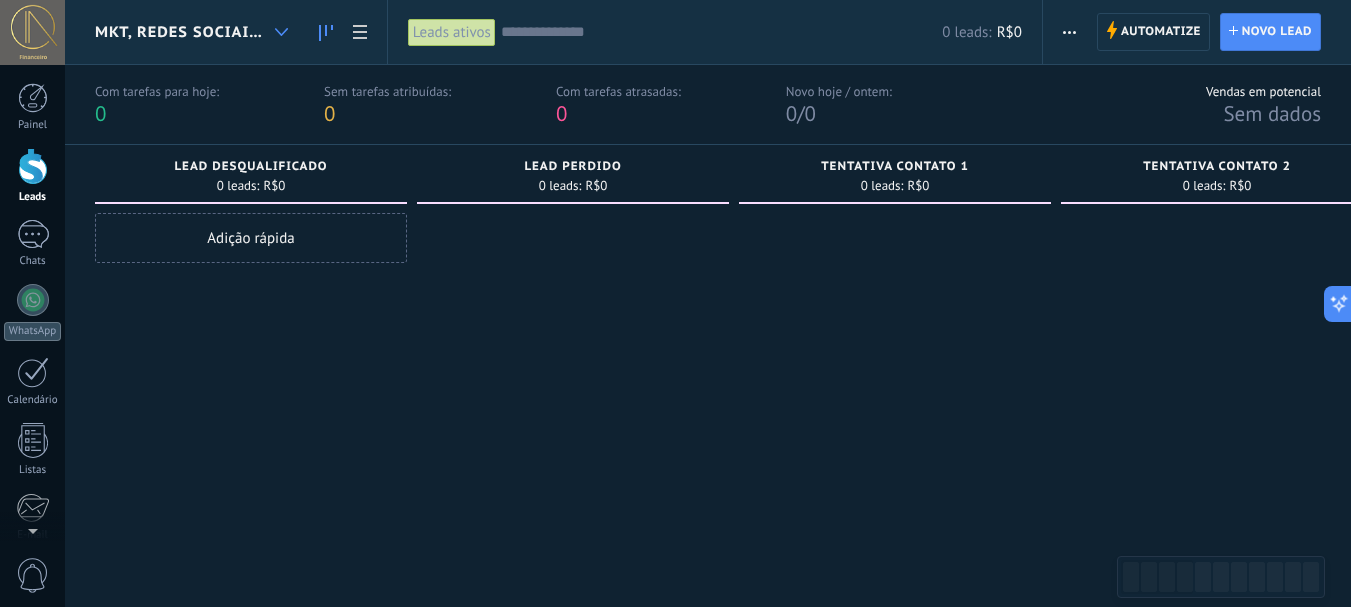 click at bounding box center (281, 32) 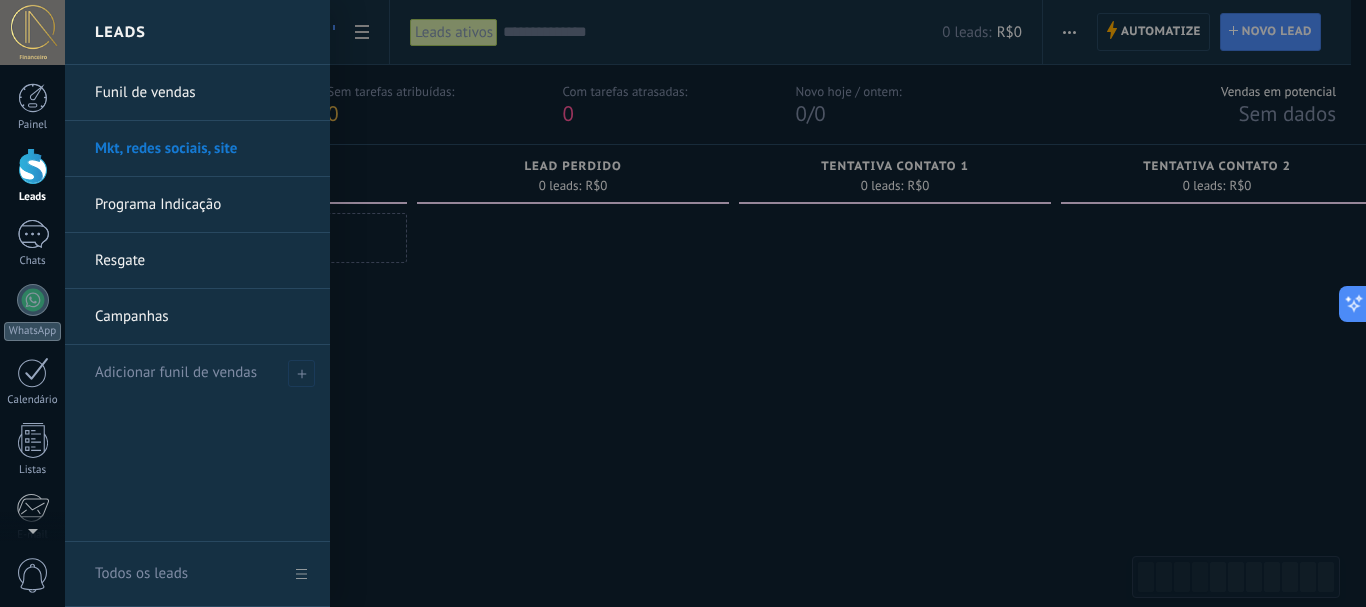 click on "Funil de vendas" at bounding box center [202, 93] 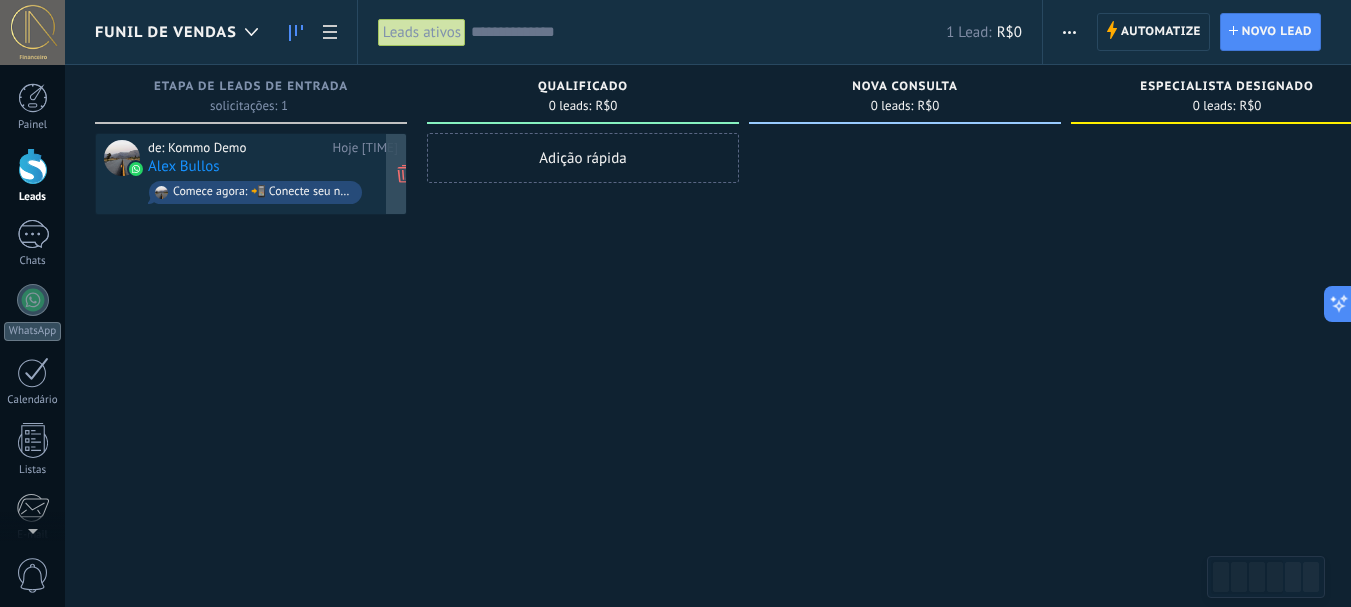 click on "de: Kommo Demo" at bounding box center [237, 148] 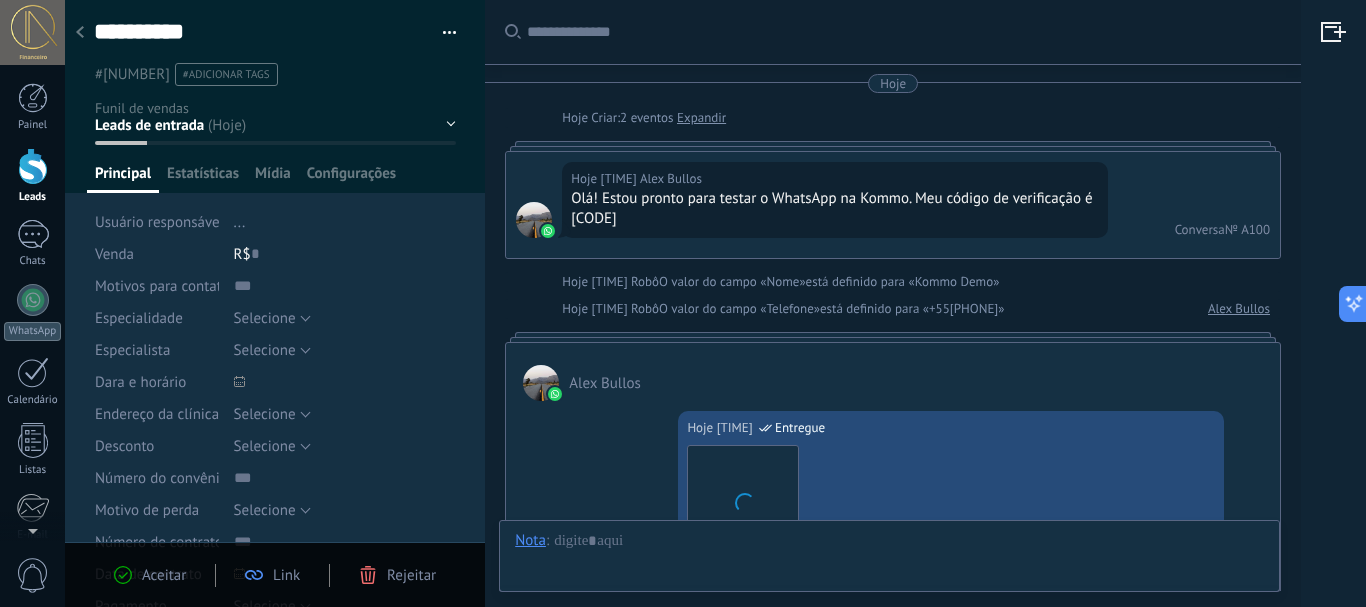 scroll, scrollTop: 30, scrollLeft: 0, axis: vertical 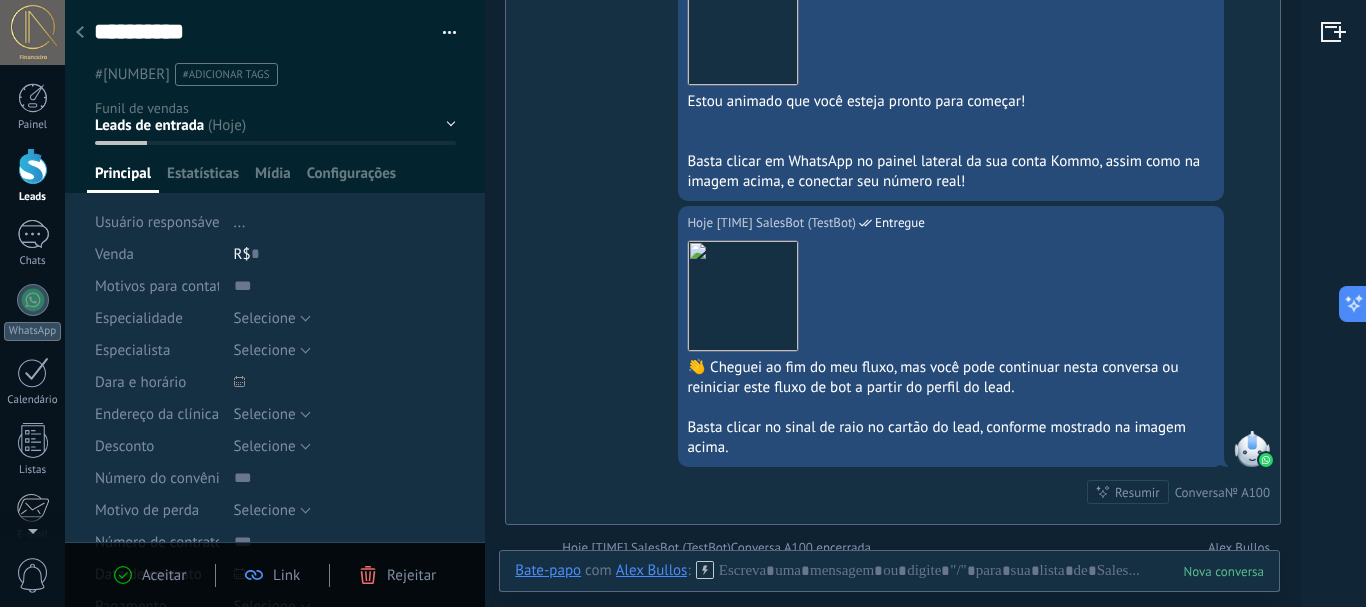 click on "Qualificado
Nova consulta
Especialista designado
Consulta confirmada
Tratamento prescrito" at bounding box center [0, 0] 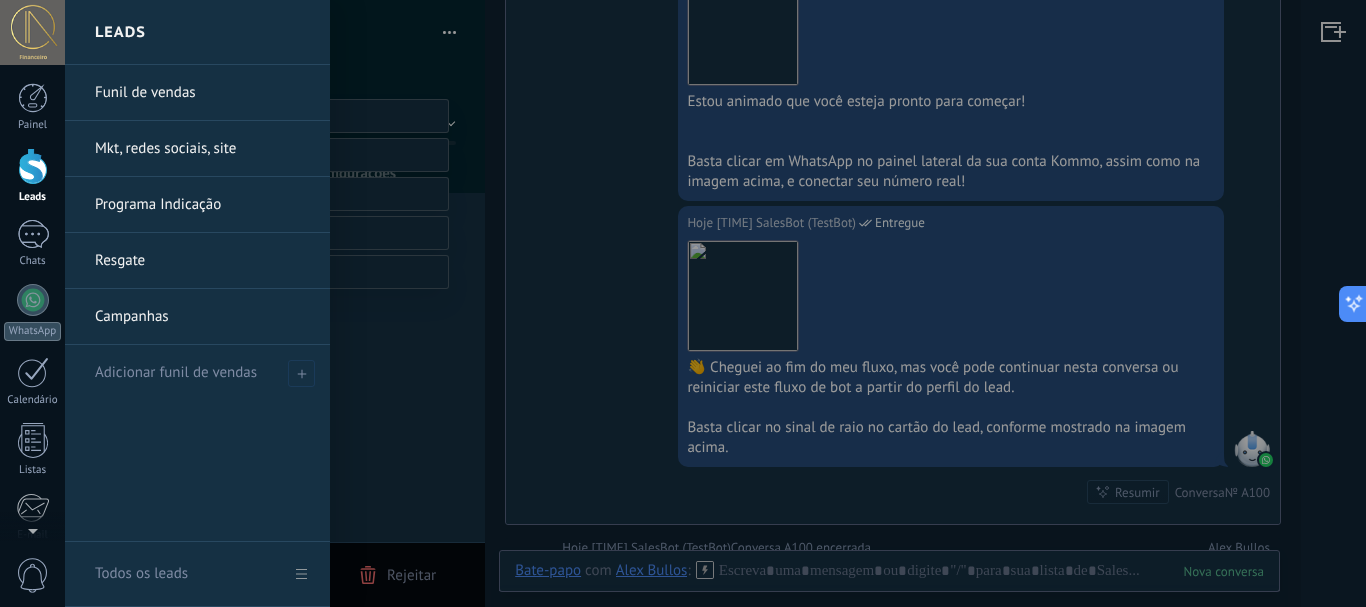 click at bounding box center (33, 166) 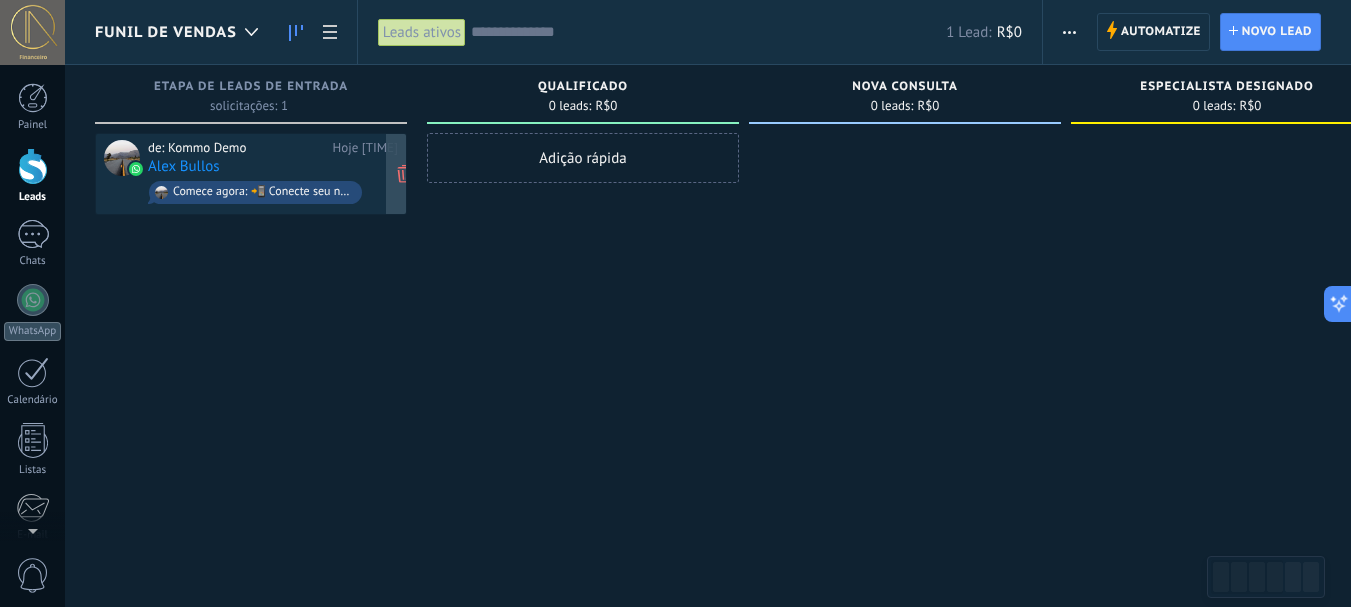 click on "Comece agora:
📲 Conecte seu número do WhatsApp 💬" at bounding box center [263, 192] 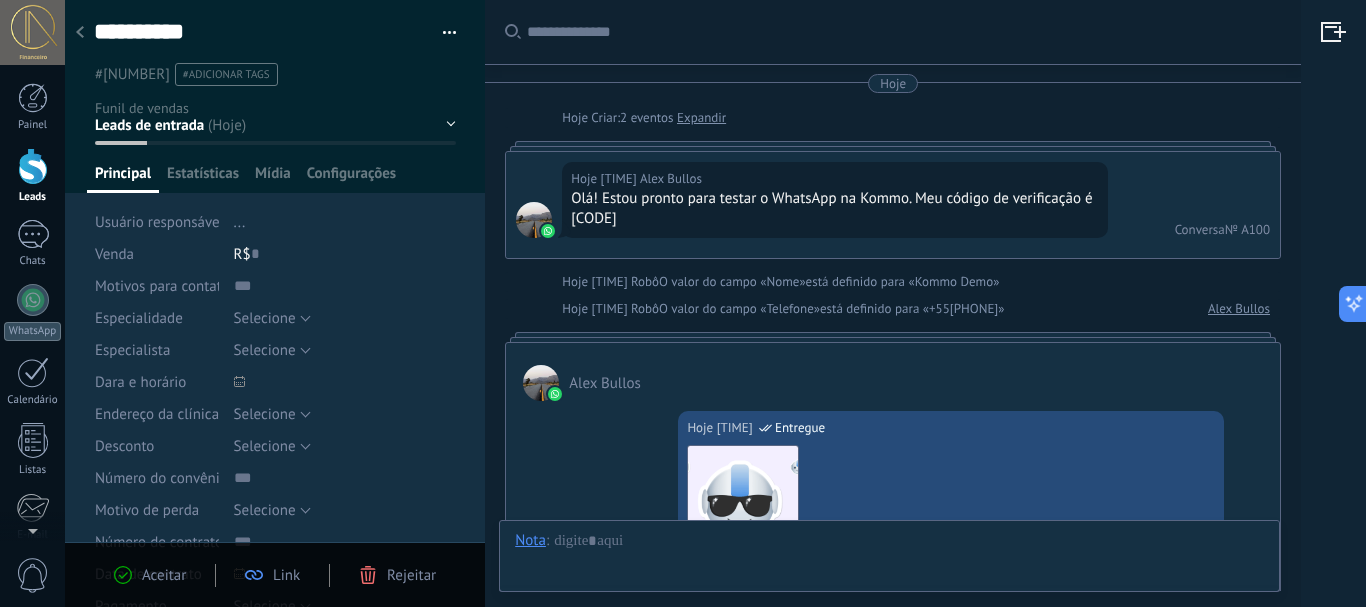 scroll, scrollTop: 1727, scrollLeft: 0, axis: vertical 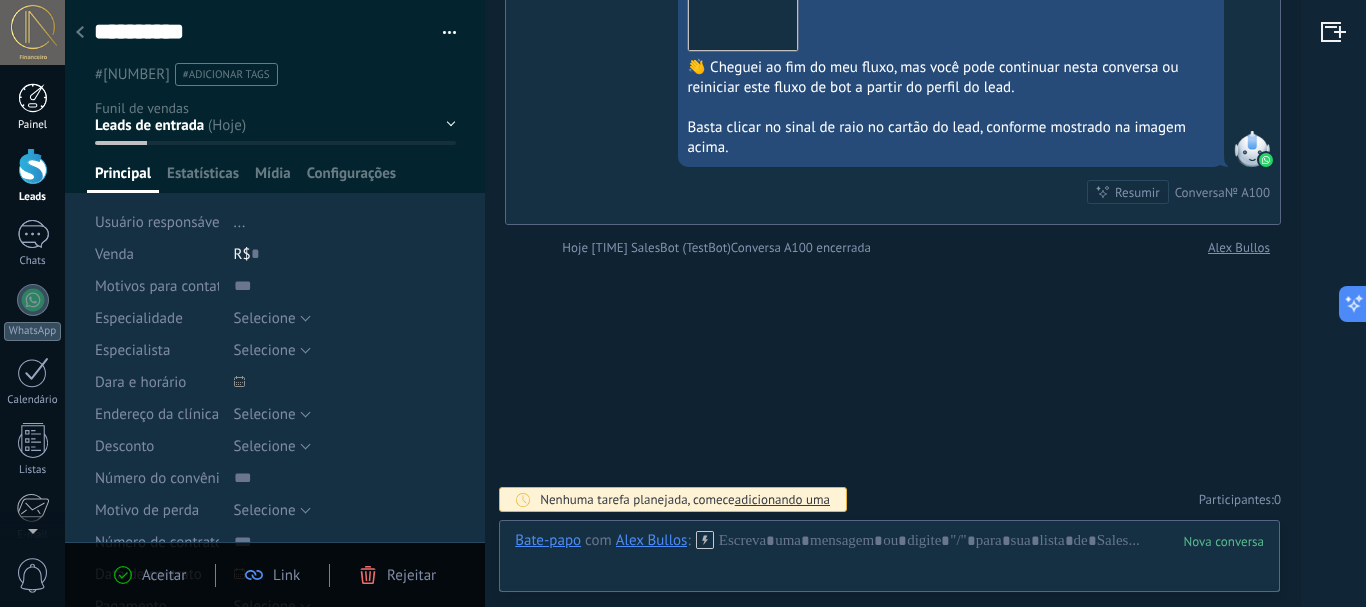 click at bounding box center [33, 98] 